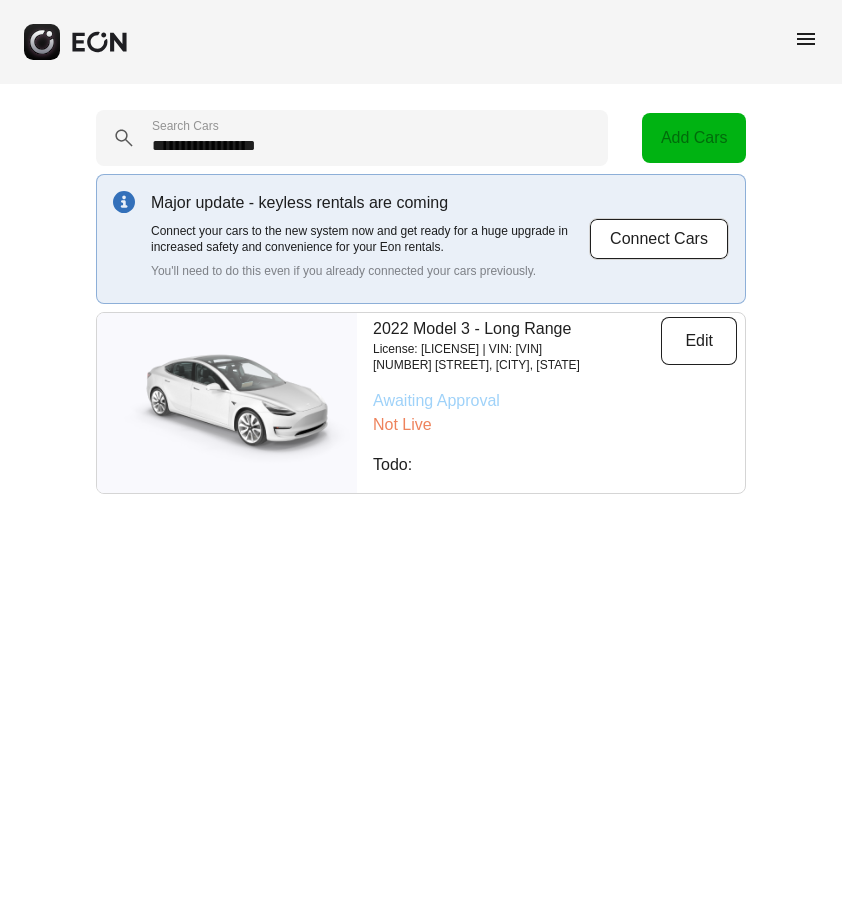 scroll, scrollTop: 0, scrollLeft: 0, axis: both 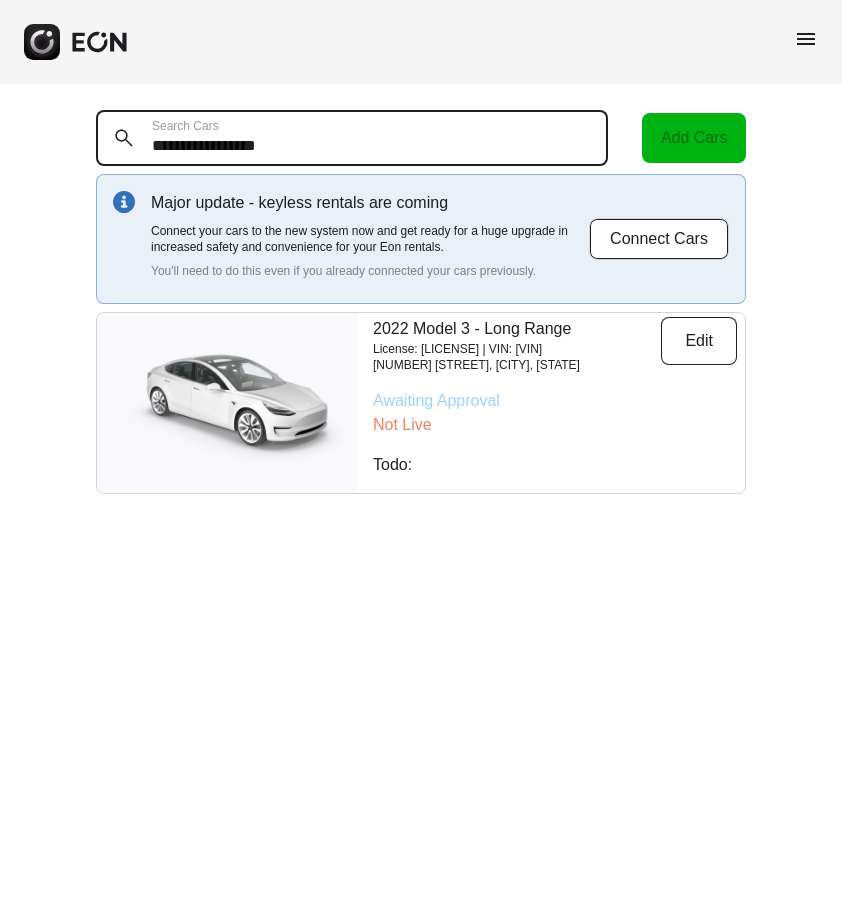 click on "**********" at bounding box center (352, 138) 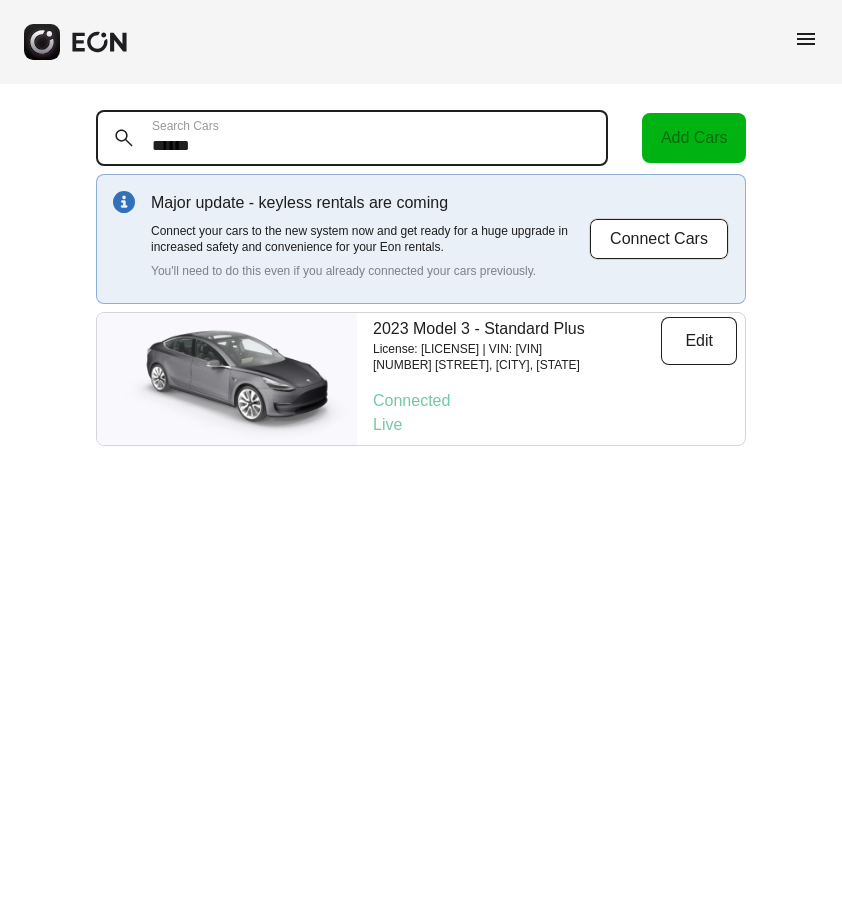 click on "******" at bounding box center [352, 138] 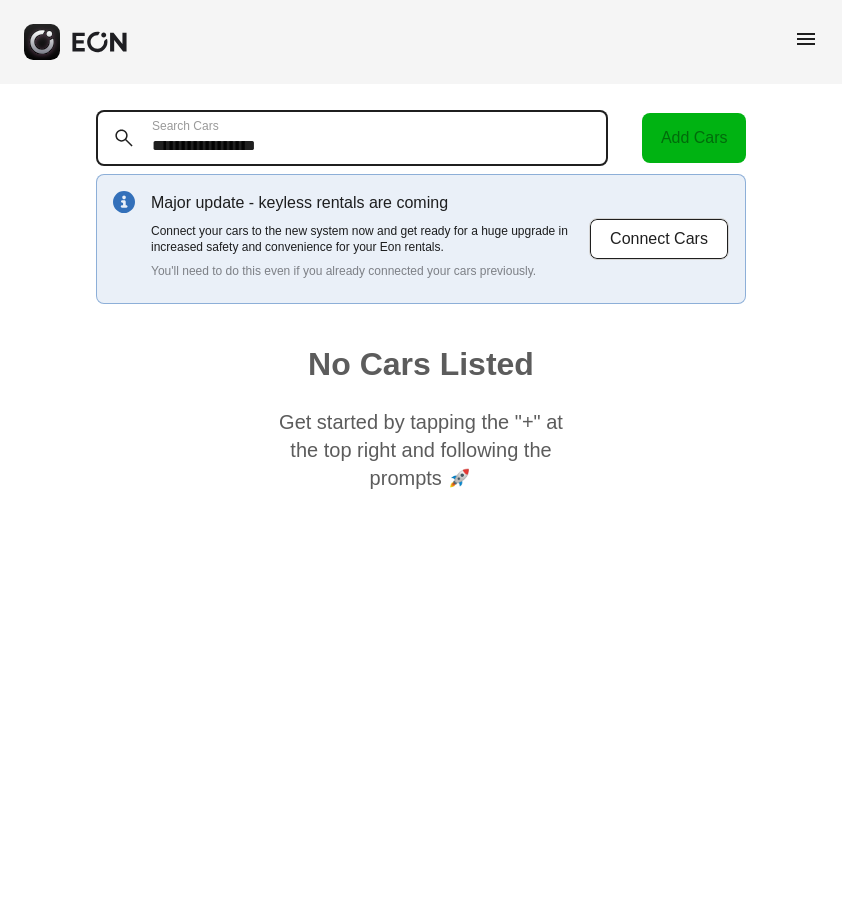 drag, startPoint x: 257, startPoint y: 148, endPoint x: 213, endPoint y: 145, distance: 44.102154 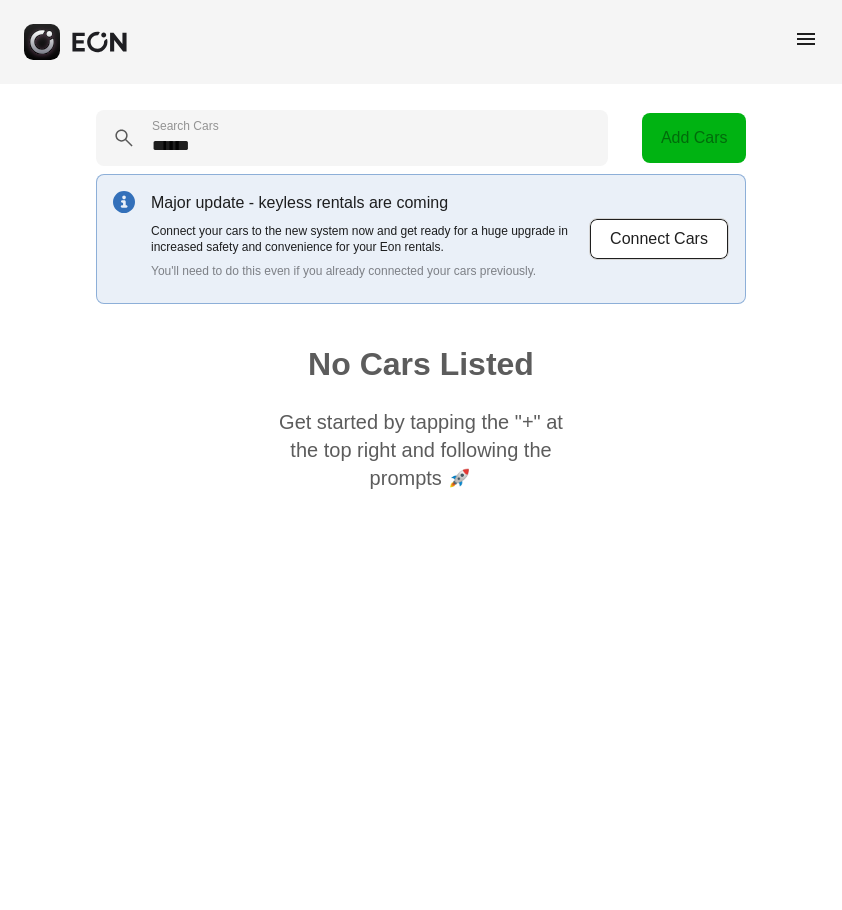 click on "****** Search Cars Add Cars" at bounding box center [421, 138] 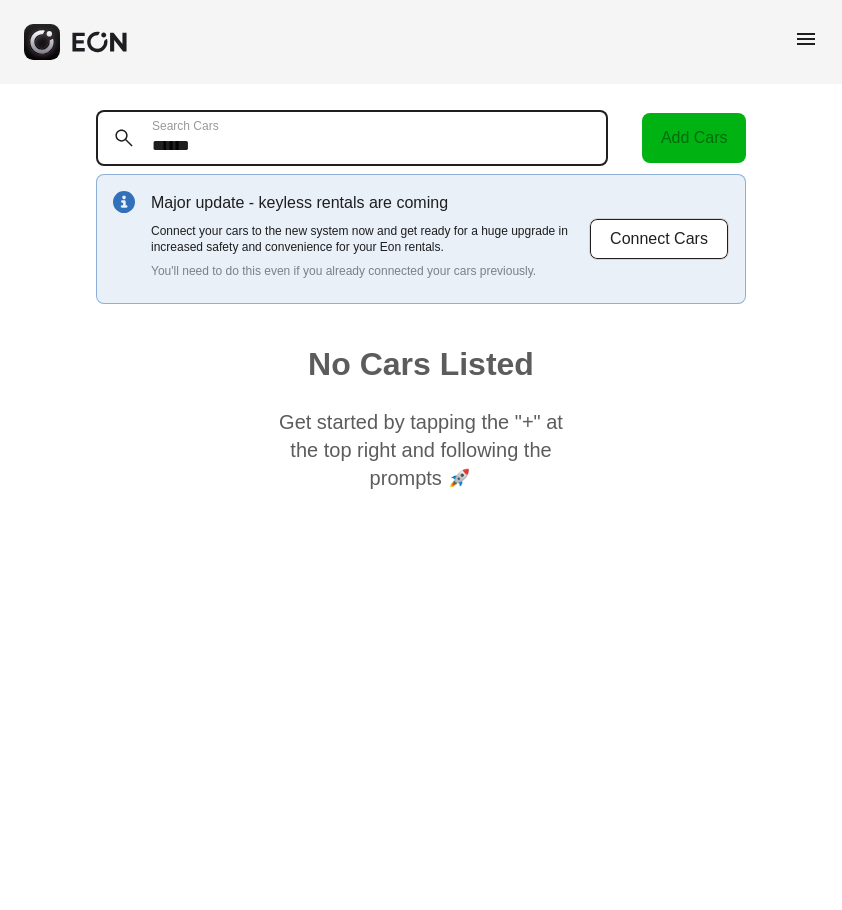 click on "******" at bounding box center [352, 138] 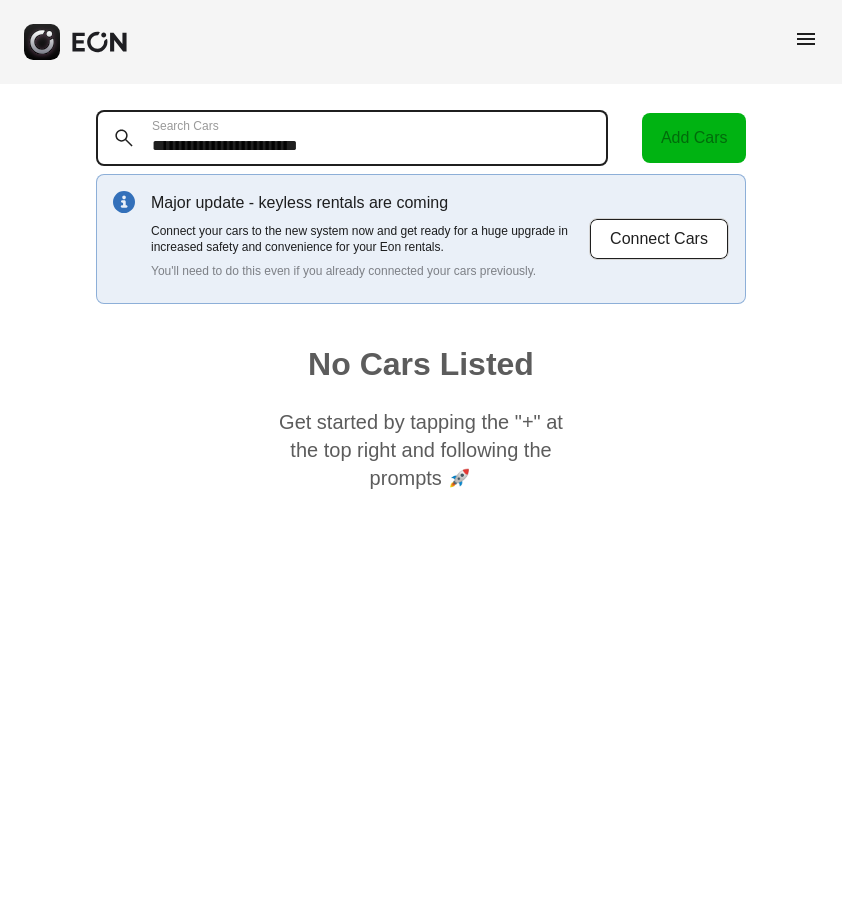 click on "**********" at bounding box center [352, 138] 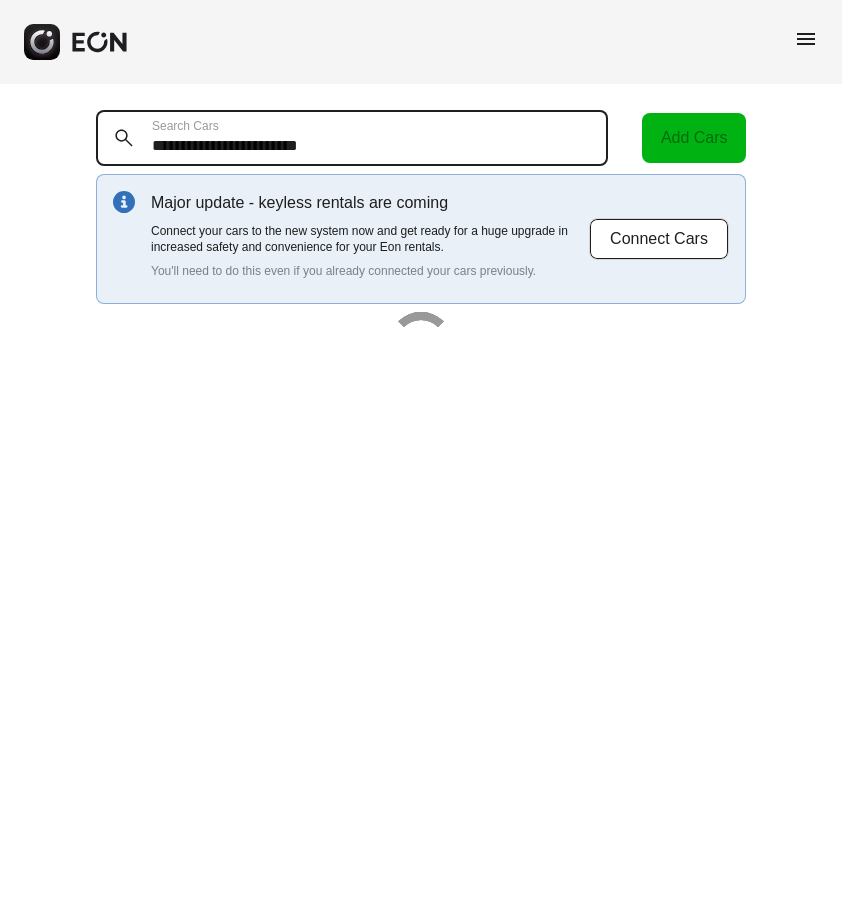 click on "**********" at bounding box center [352, 138] 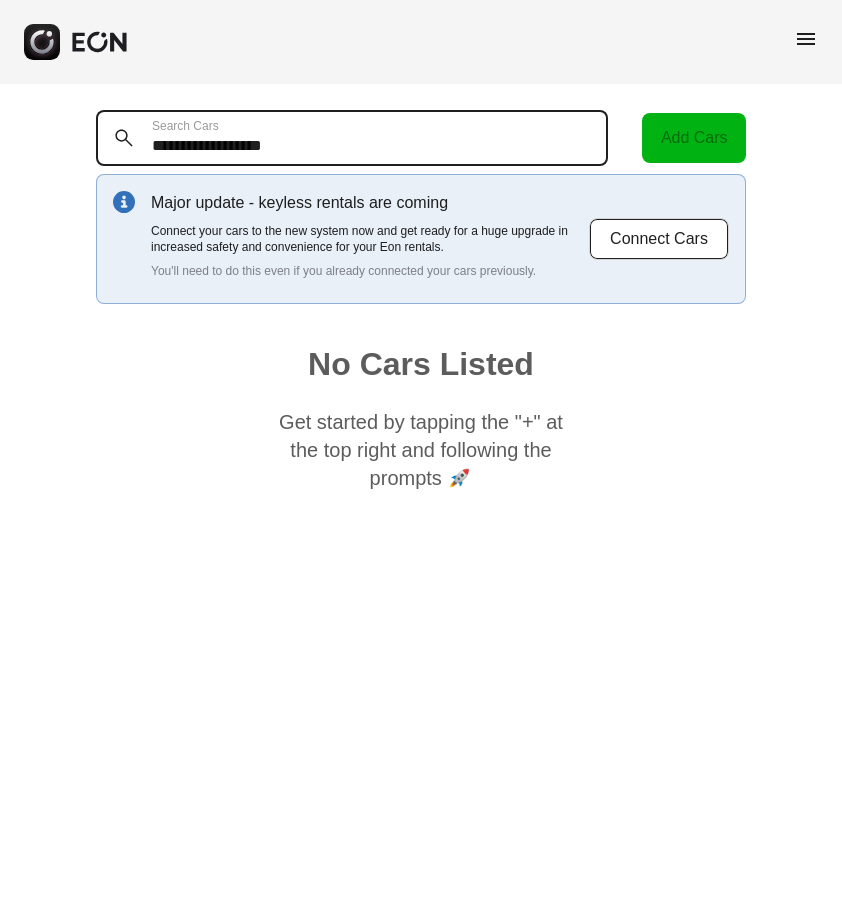 click on "**********" at bounding box center [352, 138] 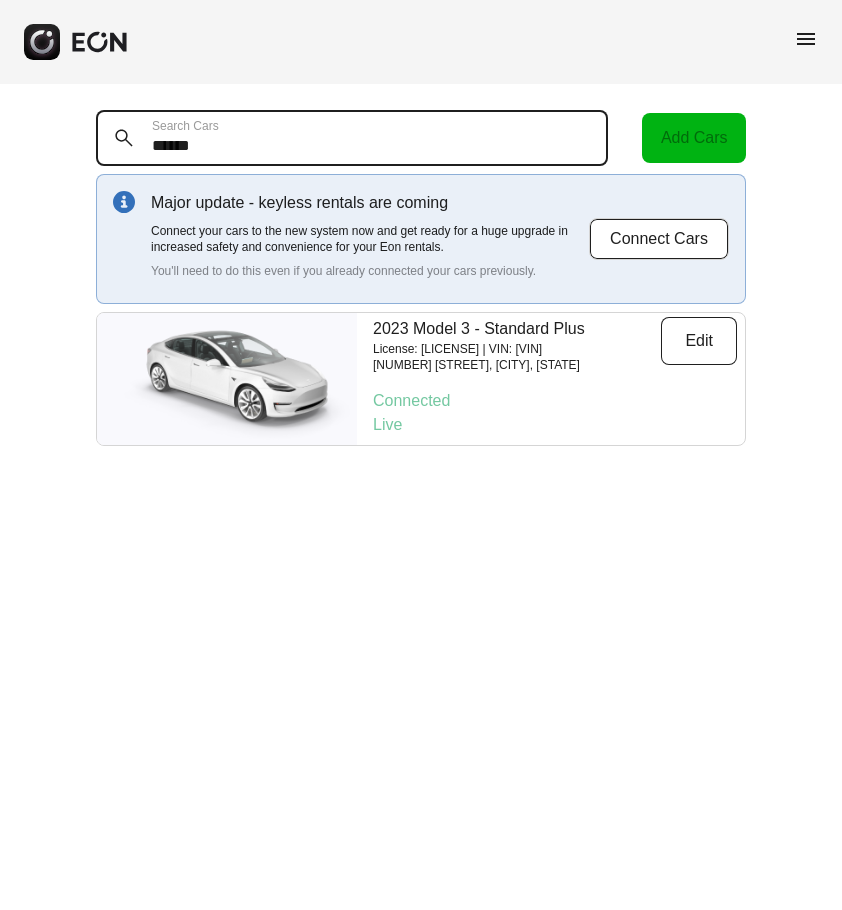 click on "******" at bounding box center [352, 138] 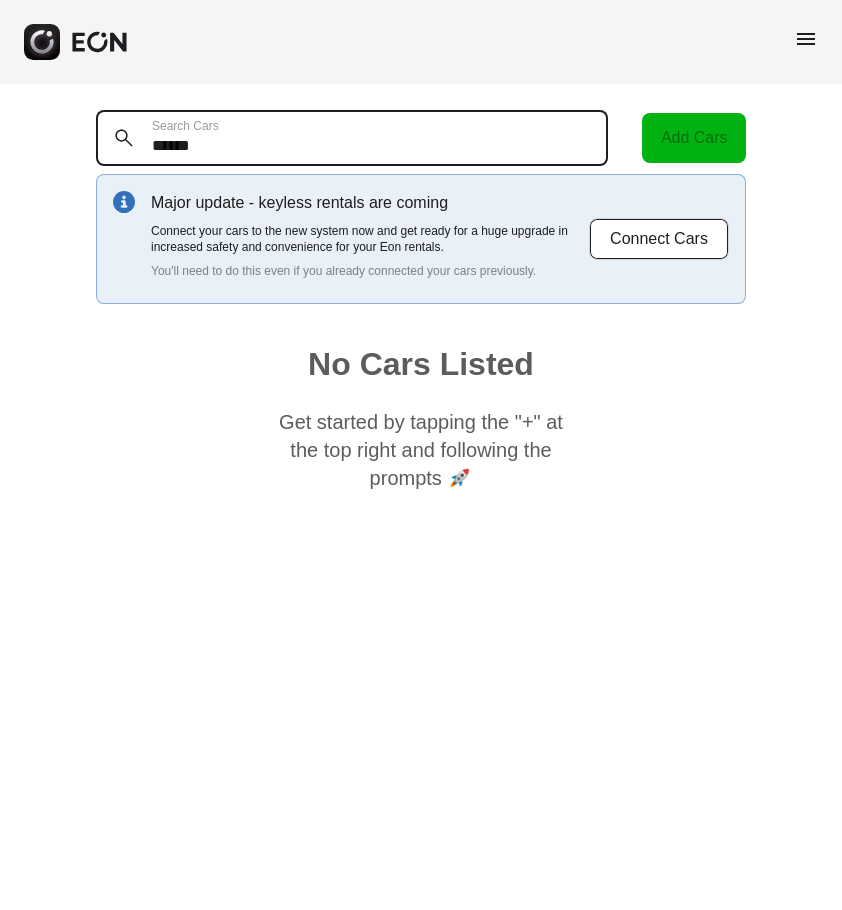 click on "******" at bounding box center (352, 138) 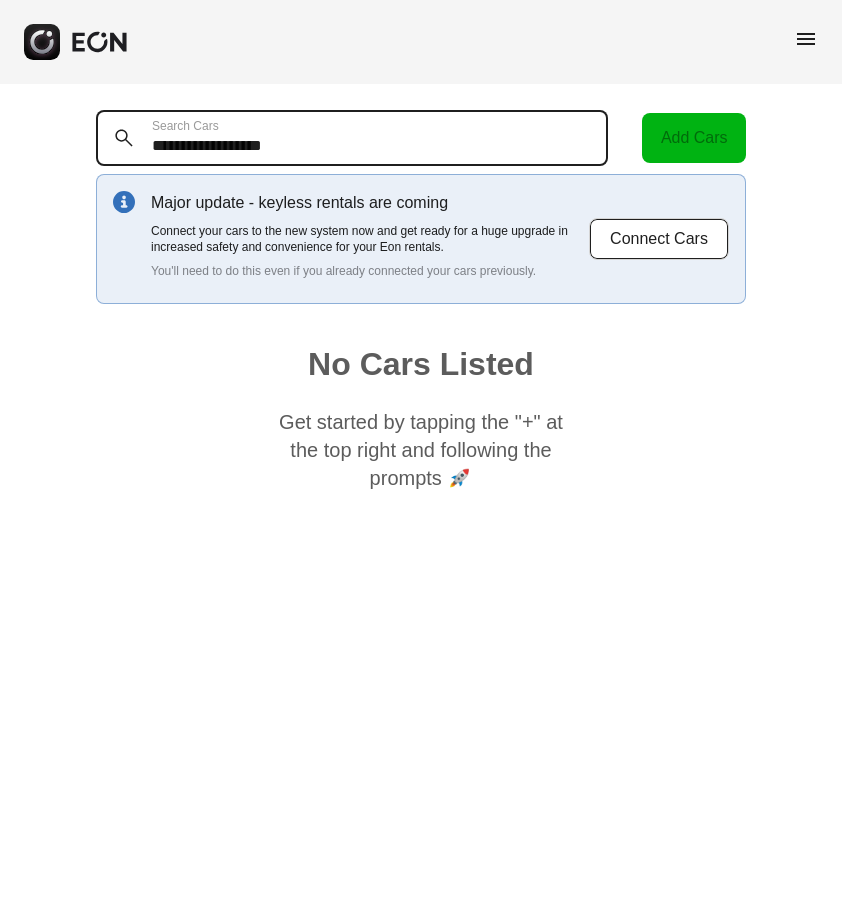 drag, startPoint x: 260, startPoint y: 144, endPoint x: 107, endPoint y: 132, distance: 153.46986 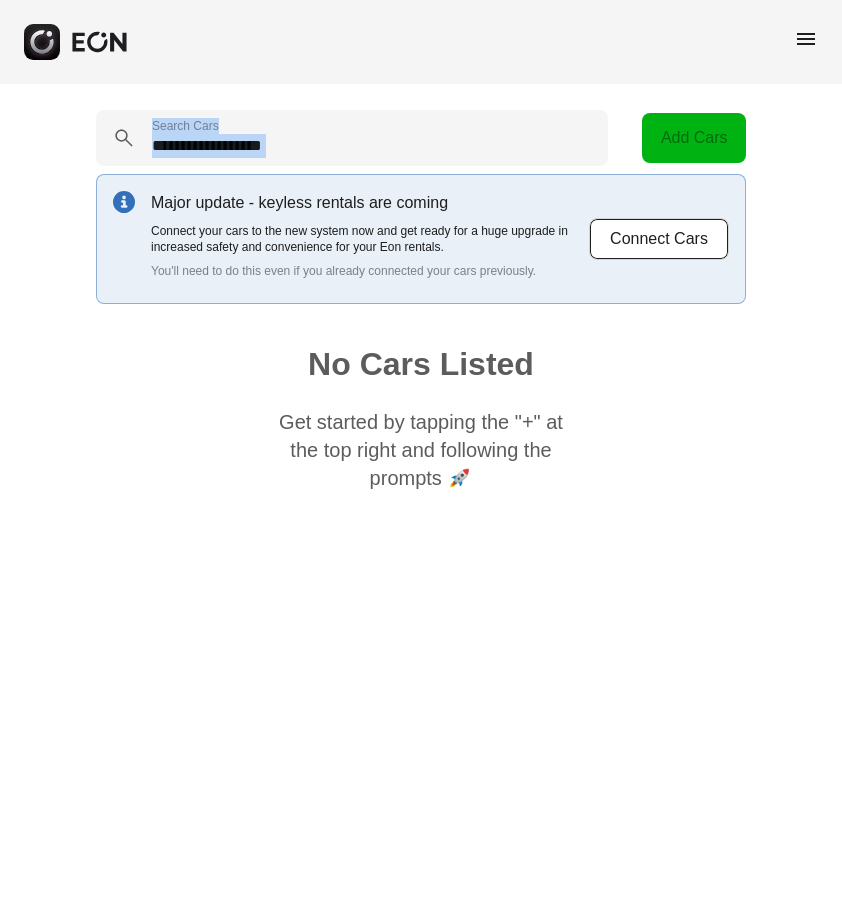 drag, startPoint x: 107, startPoint y: 132, endPoint x: 152, endPoint y: 9, distance: 130.97328 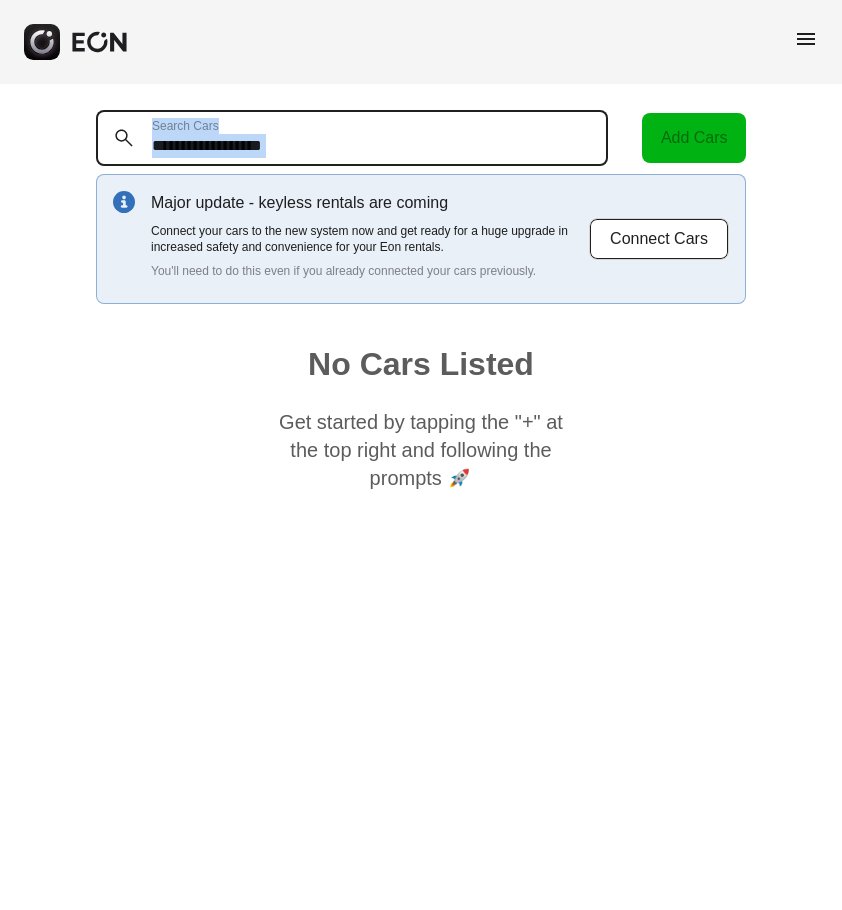 click on "**********" at bounding box center [352, 138] 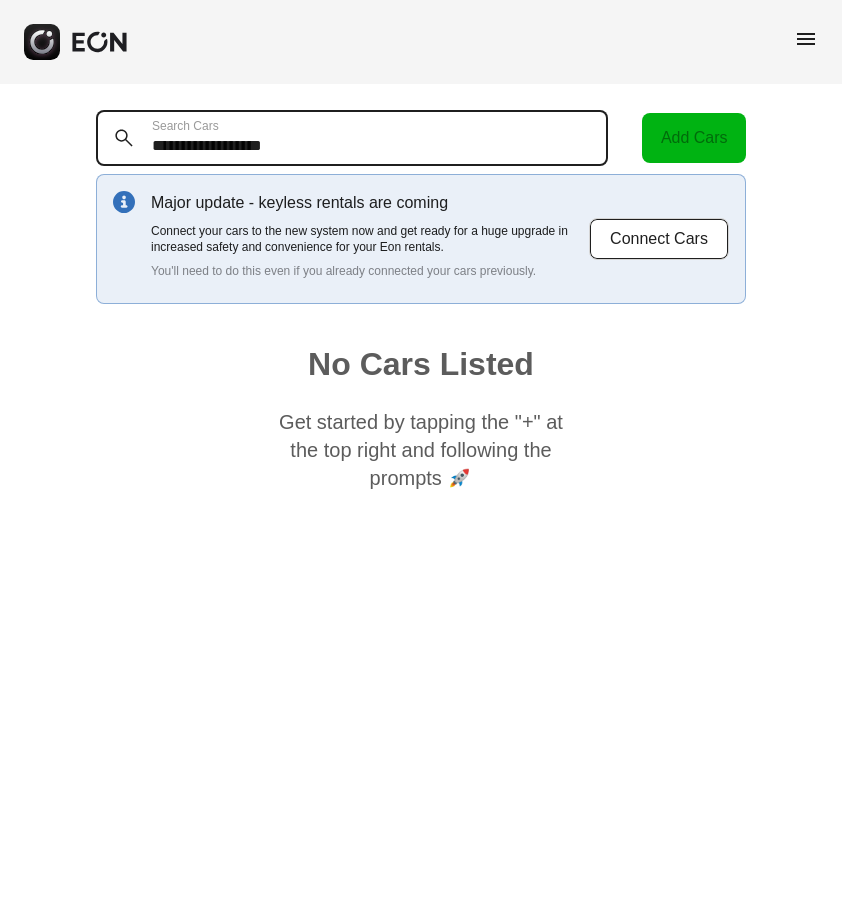 drag, startPoint x: 255, startPoint y: 147, endPoint x: 81, endPoint y: 133, distance: 174.56232 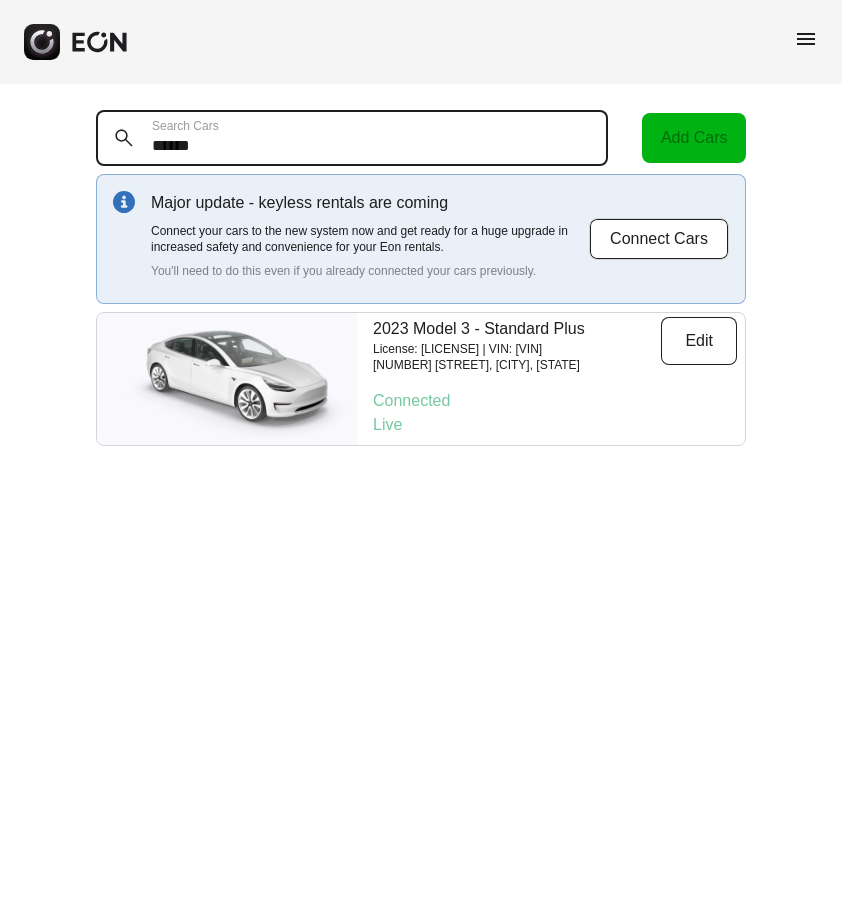 click on "******" at bounding box center [352, 138] 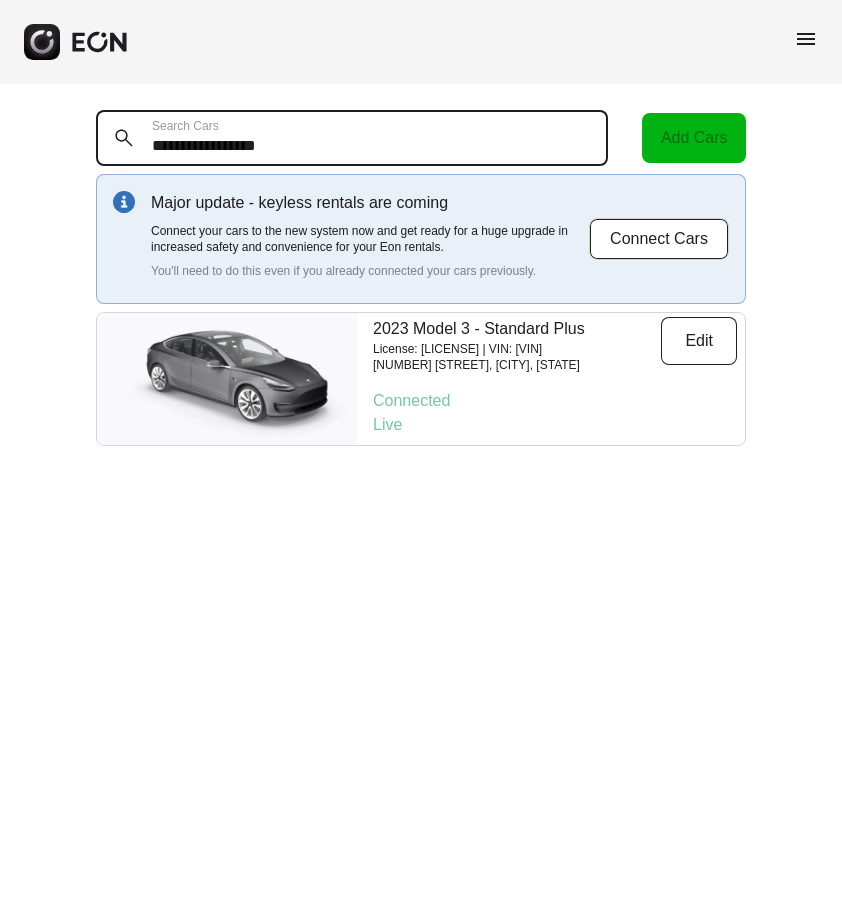 drag, startPoint x: 268, startPoint y: 142, endPoint x: 56, endPoint y: 131, distance: 212.28519 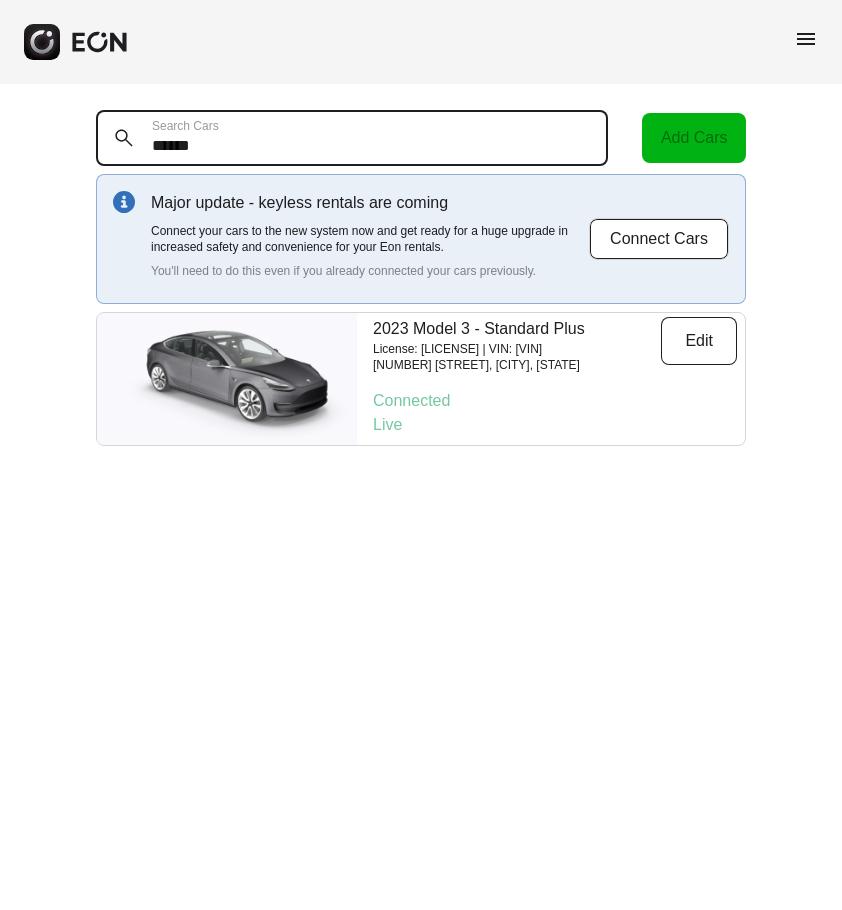 click on "******" at bounding box center (352, 138) 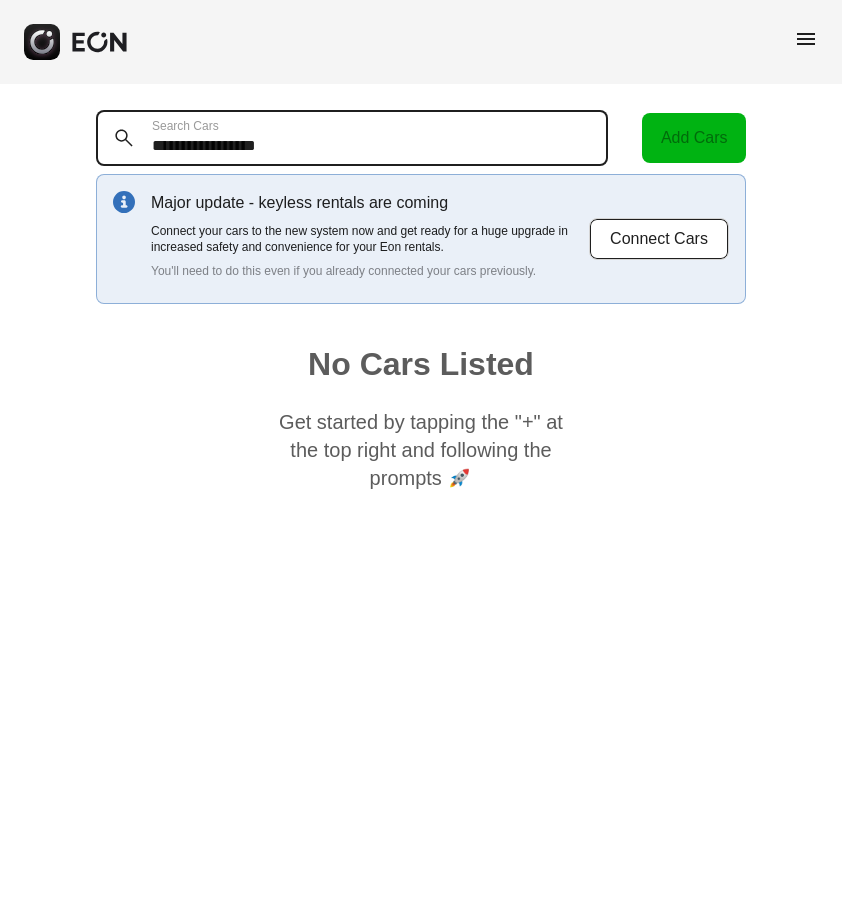 drag, startPoint x: 258, startPoint y: 147, endPoint x: 109, endPoint y: 133, distance: 149.65627 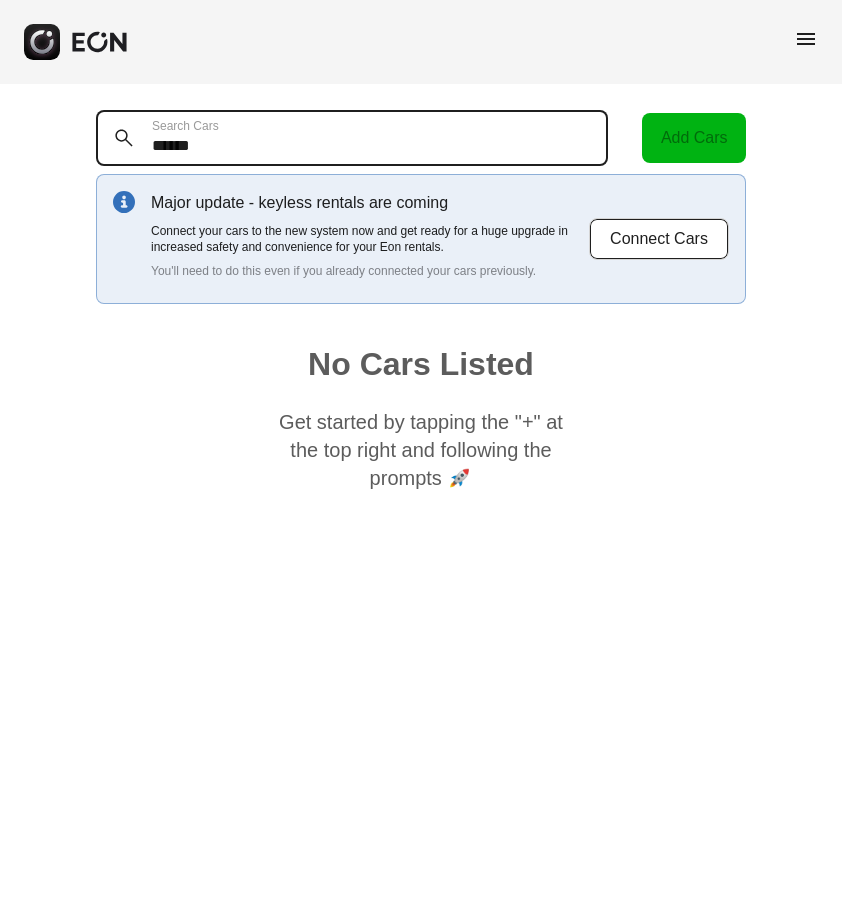 click on "******" at bounding box center [352, 138] 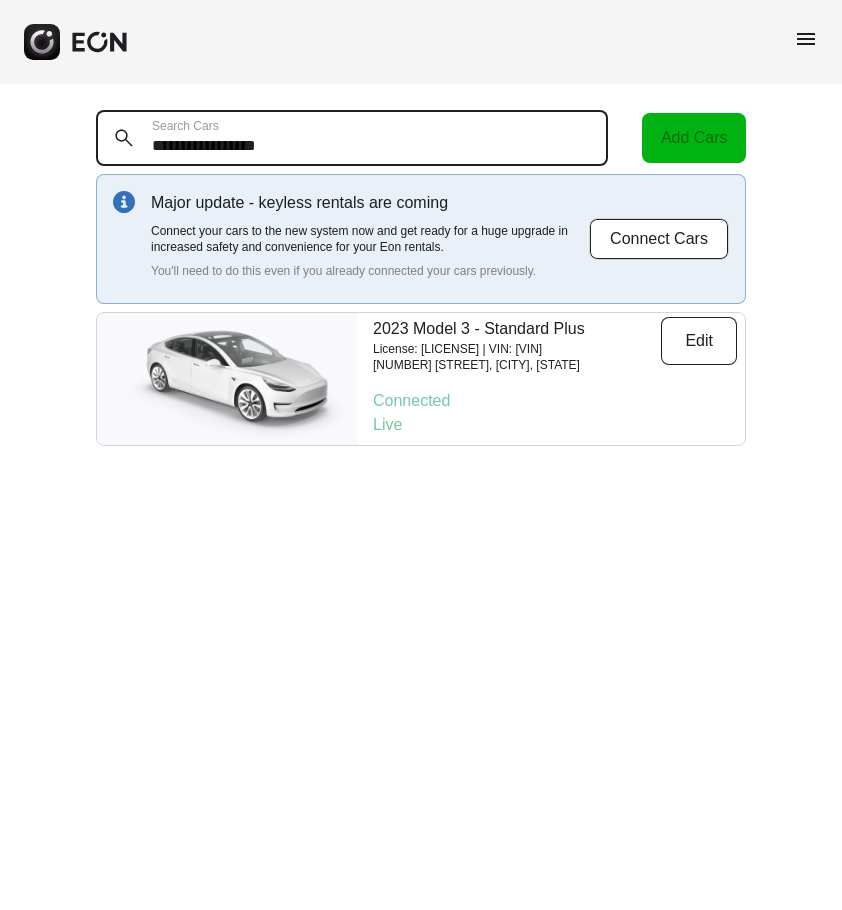 drag, startPoint x: 258, startPoint y: 141, endPoint x: 121, endPoint y: 143, distance: 137.0146 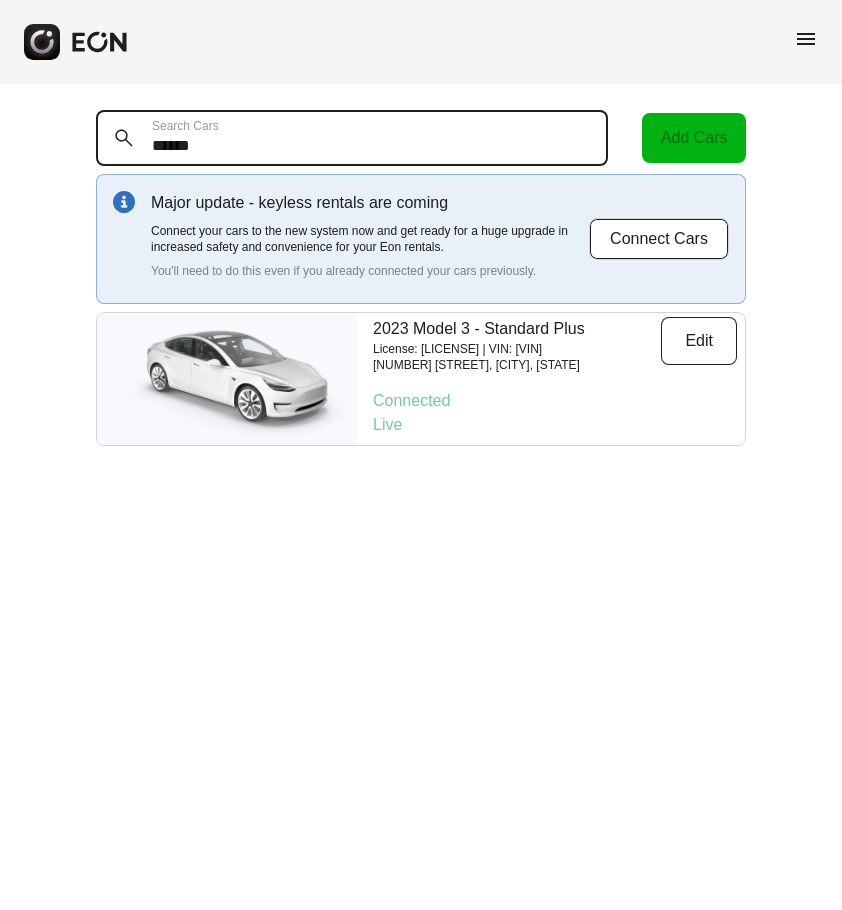 click on "******" at bounding box center (352, 138) 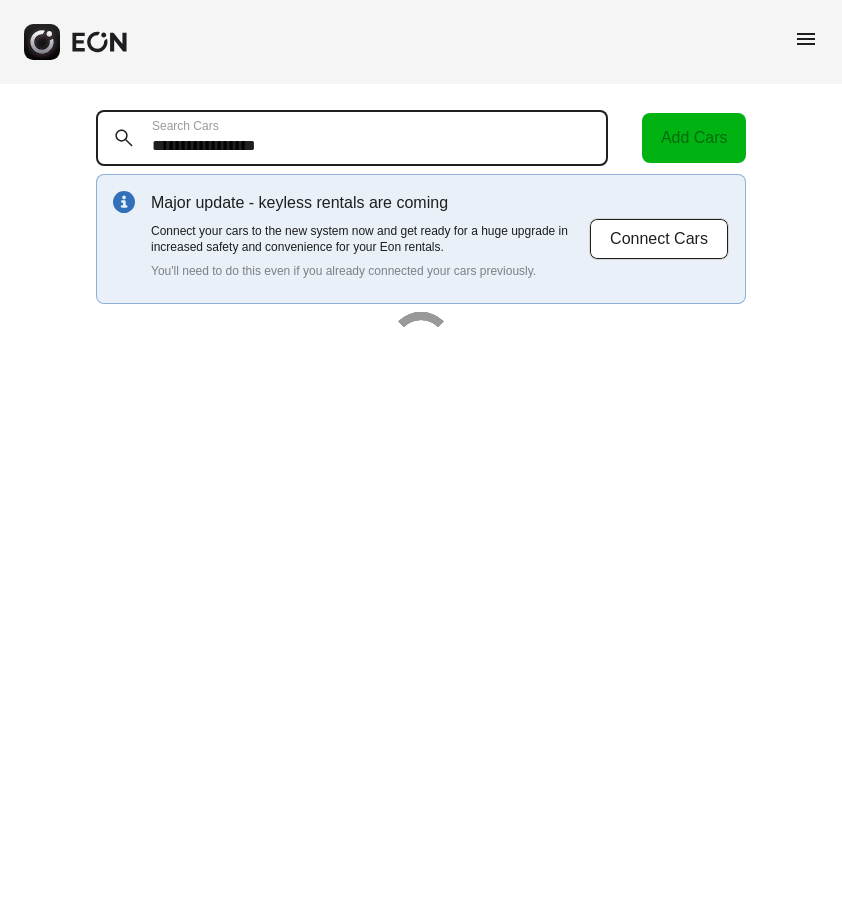 drag, startPoint x: 260, startPoint y: 141, endPoint x: 69, endPoint y: 117, distance: 192.50195 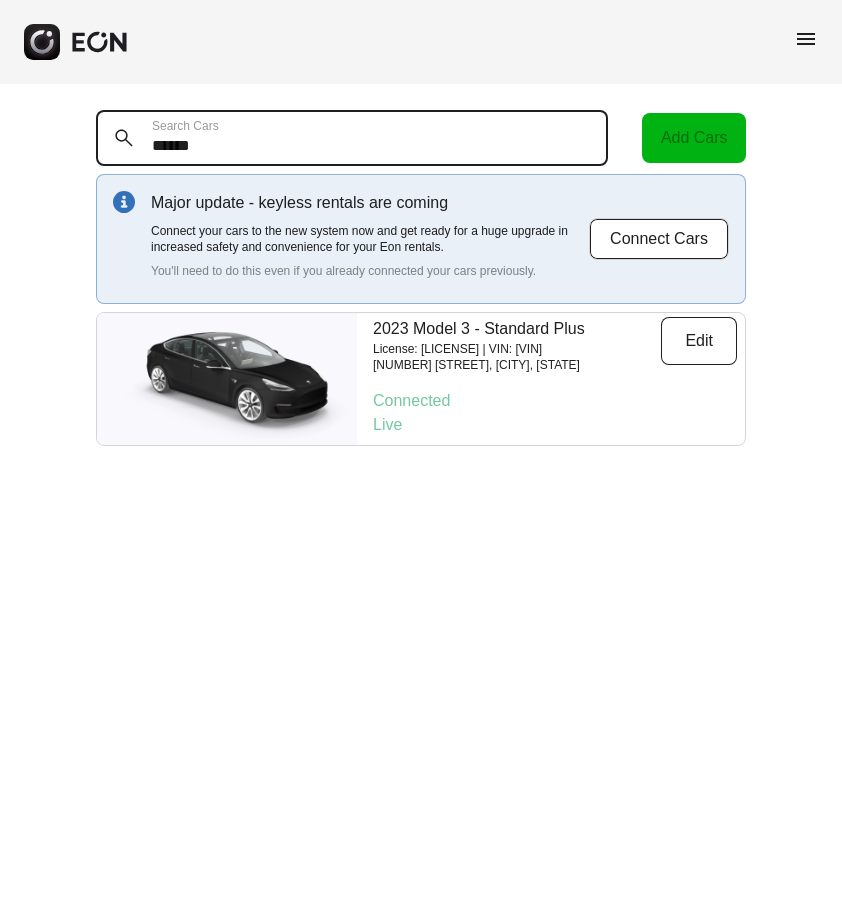 click on "******" at bounding box center (352, 138) 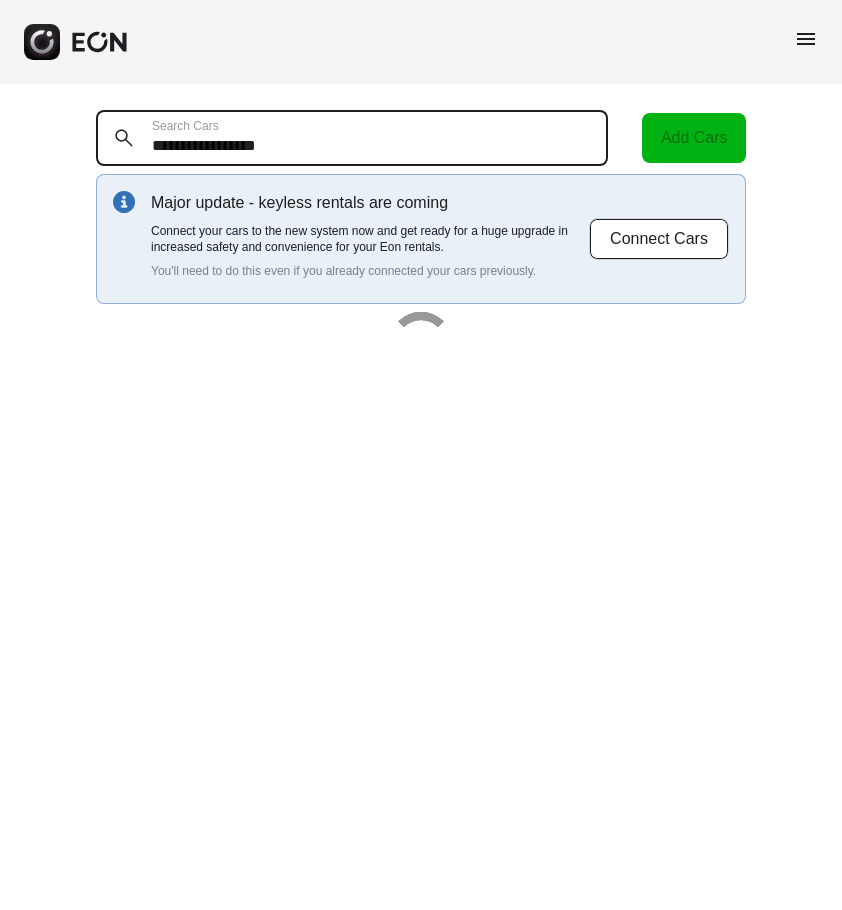drag, startPoint x: 256, startPoint y: 144, endPoint x: 115, endPoint y: 82, distance: 154.02922 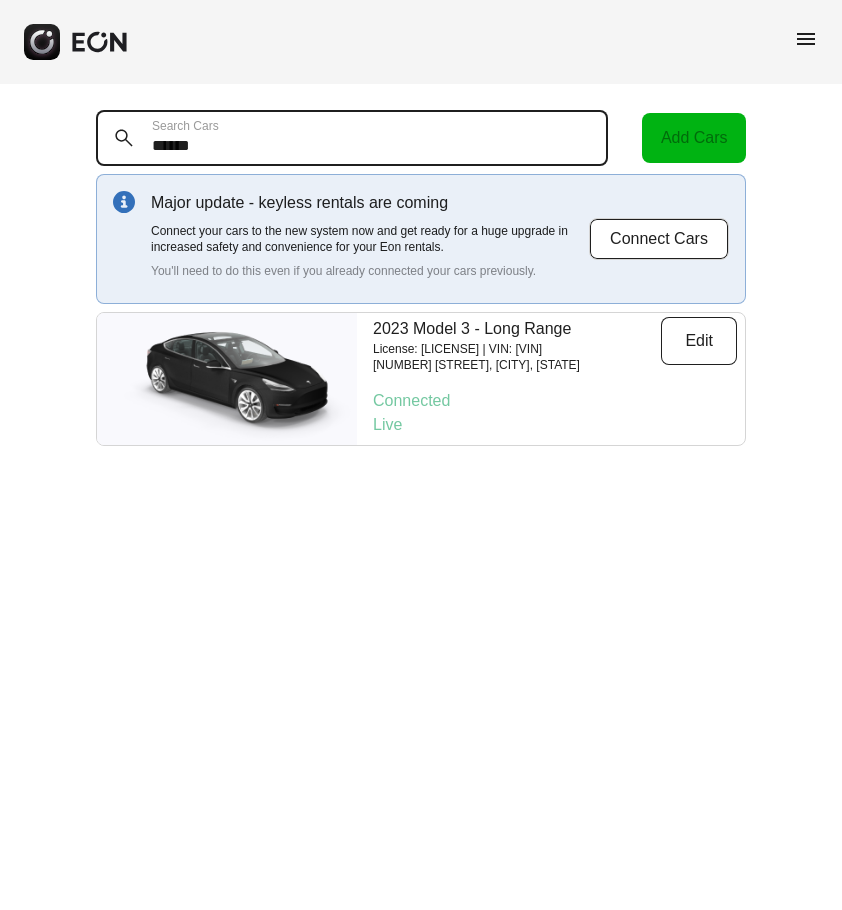click on "******" at bounding box center [352, 138] 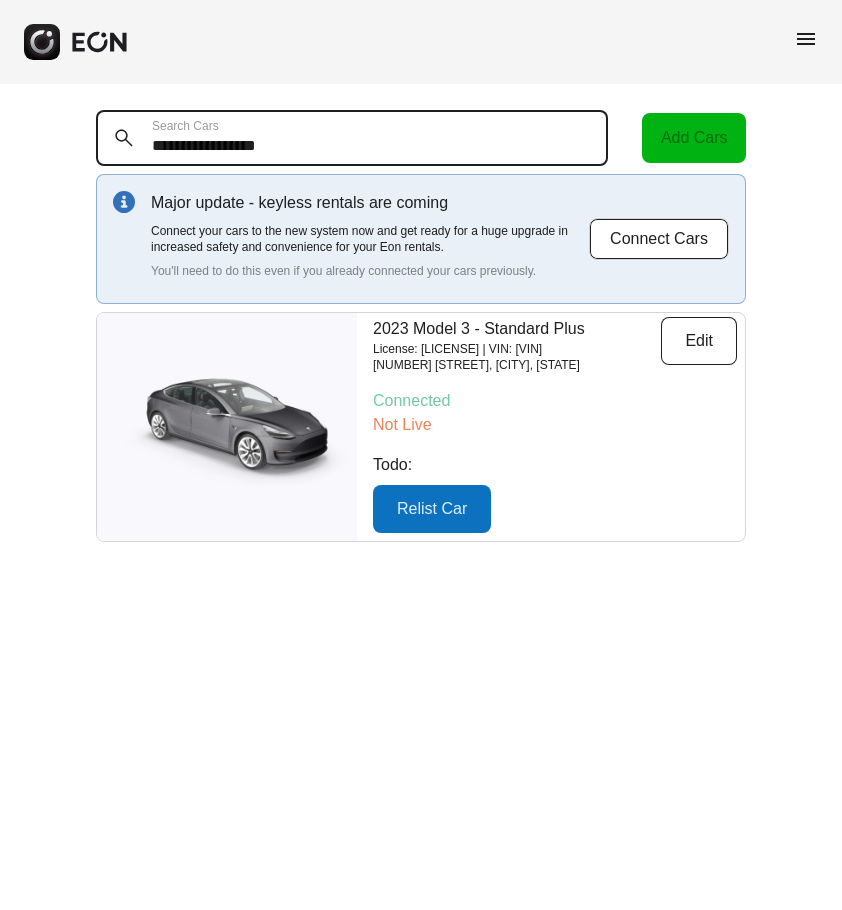 drag, startPoint x: 262, startPoint y: 141, endPoint x: 69, endPoint y: 125, distance: 193.66208 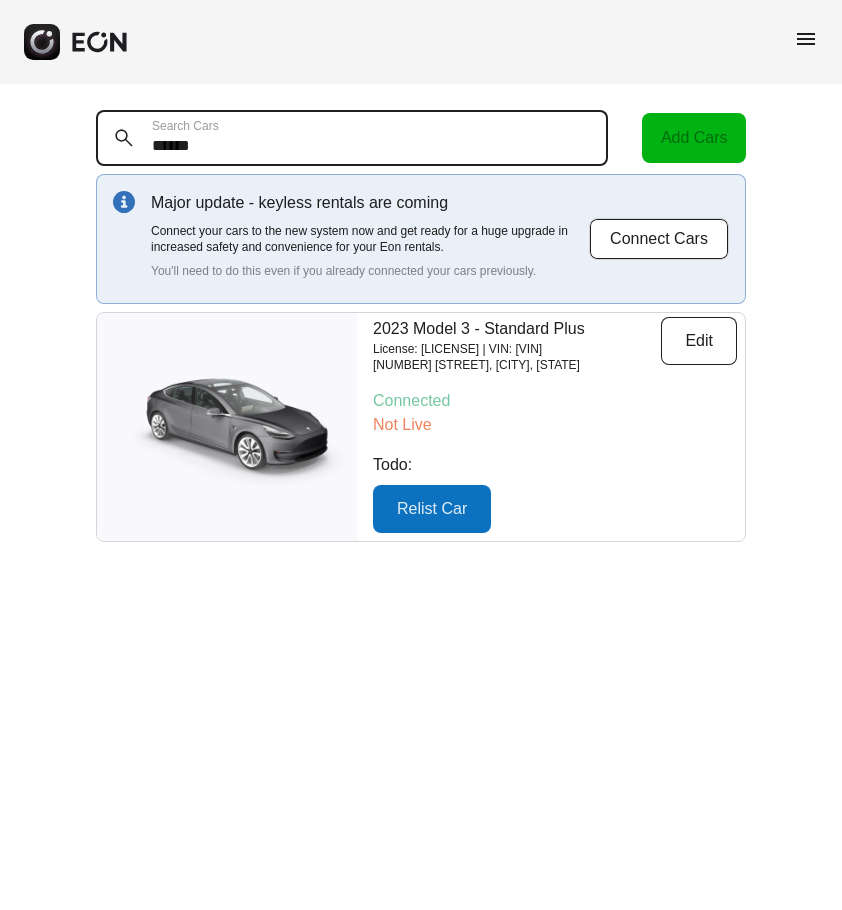type on "******" 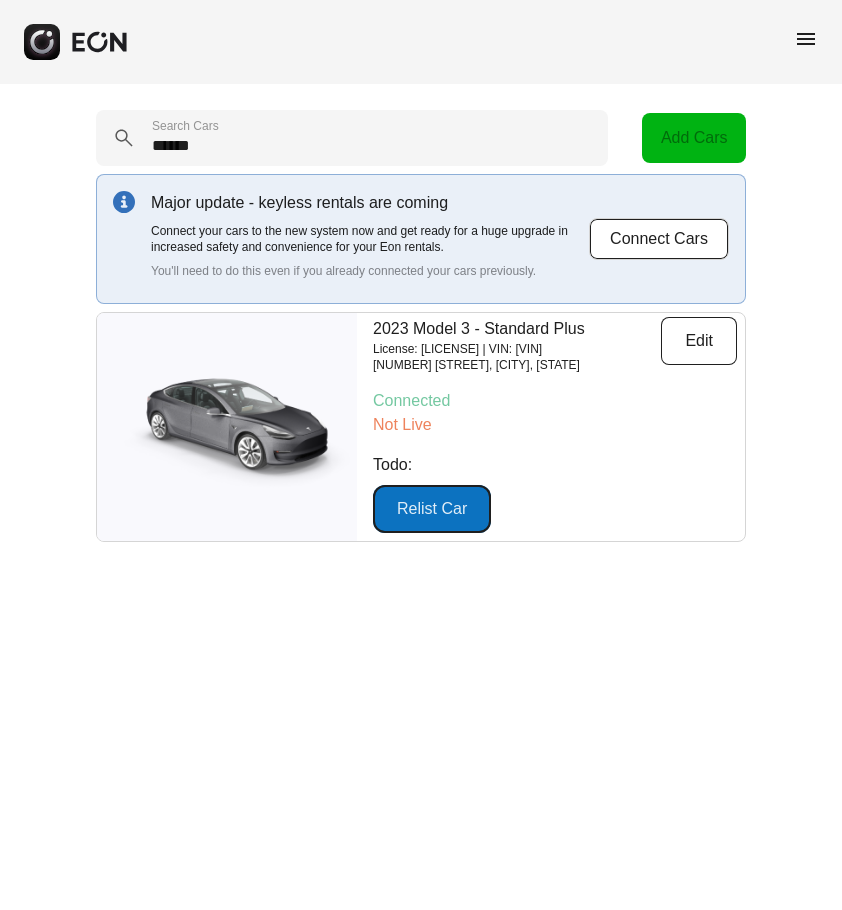click on "Relist Car" at bounding box center [432, 509] 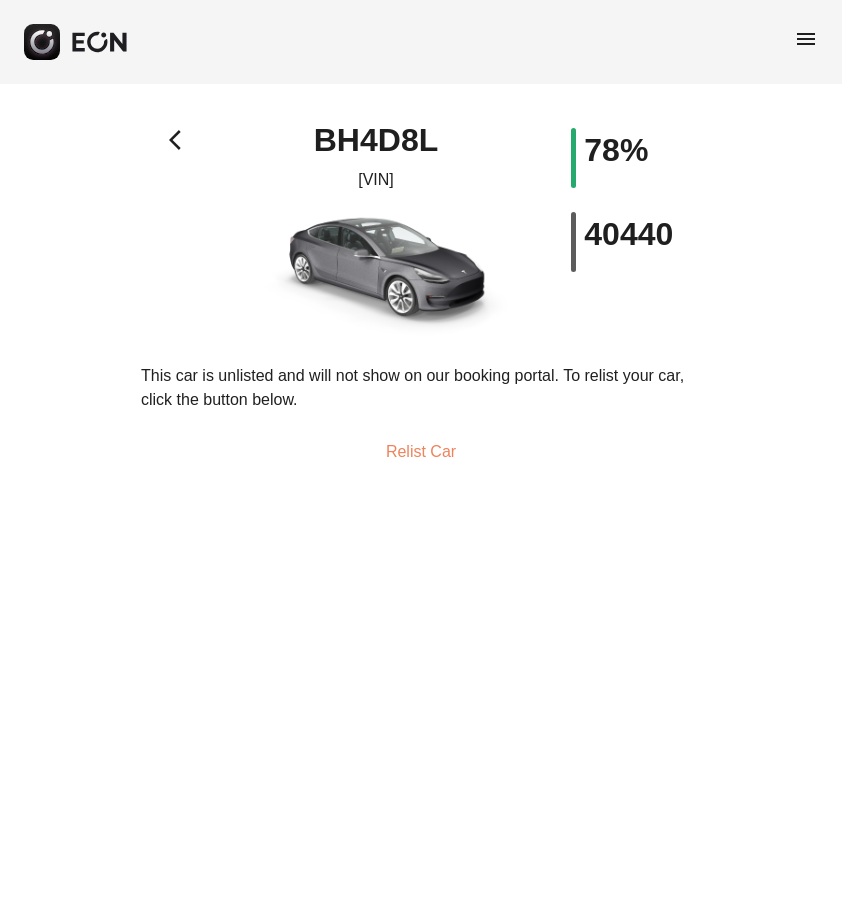 click on "Relist Car" at bounding box center [421, 452] 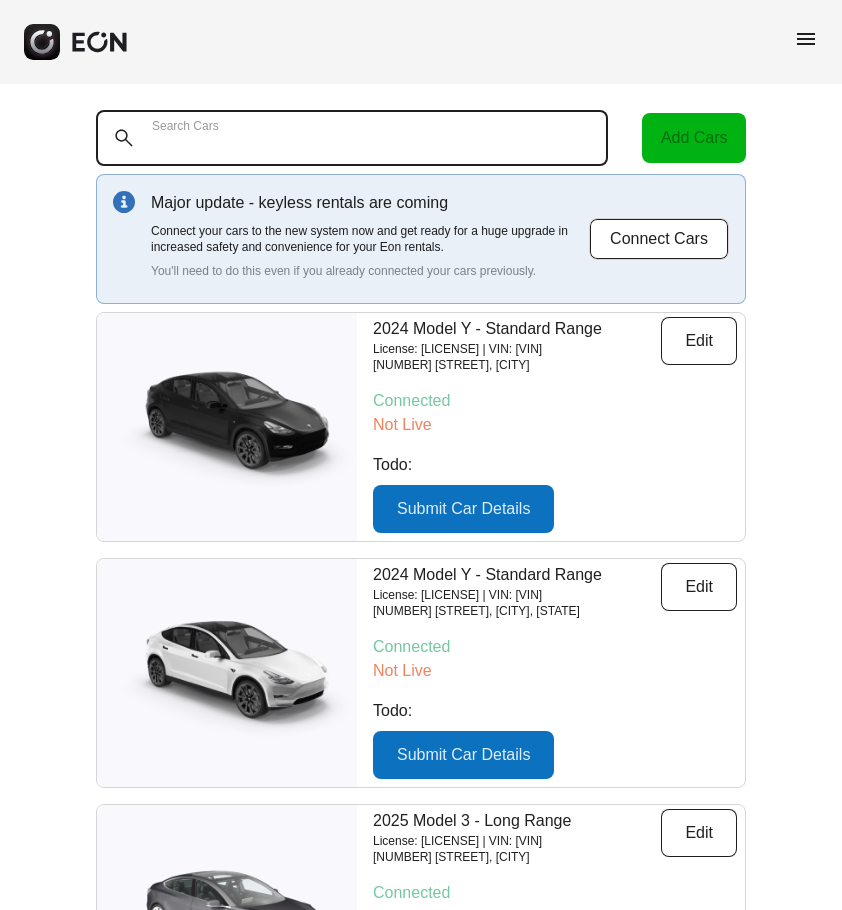 click on "Search Cars" at bounding box center (352, 138) 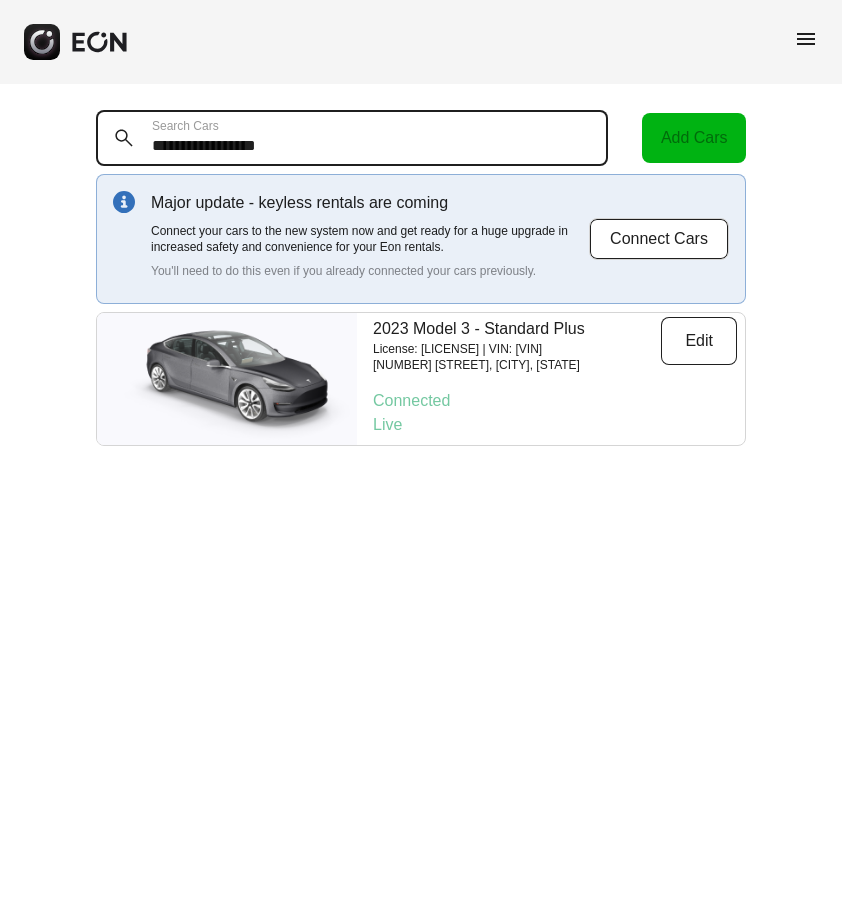 type on "**********" 